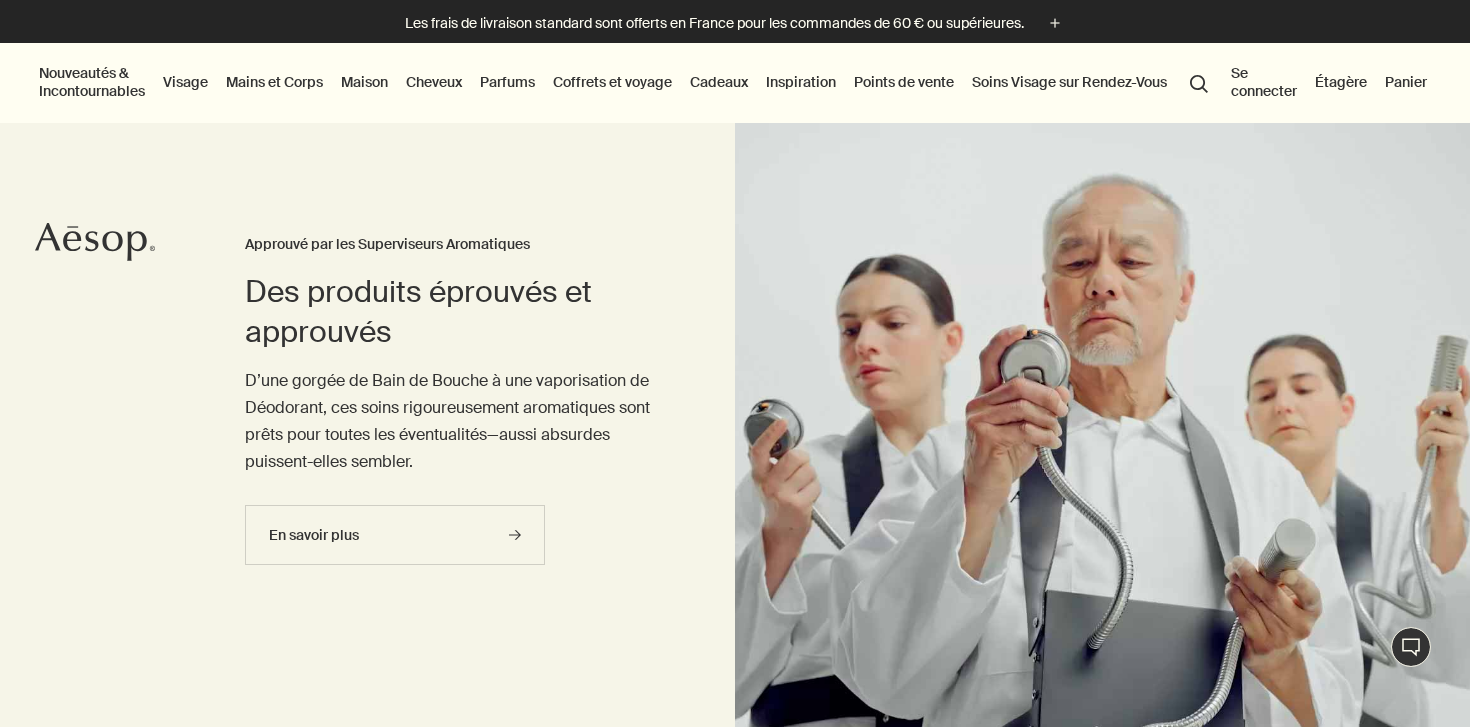 scroll, scrollTop: 0, scrollLeft: 0, axis: both 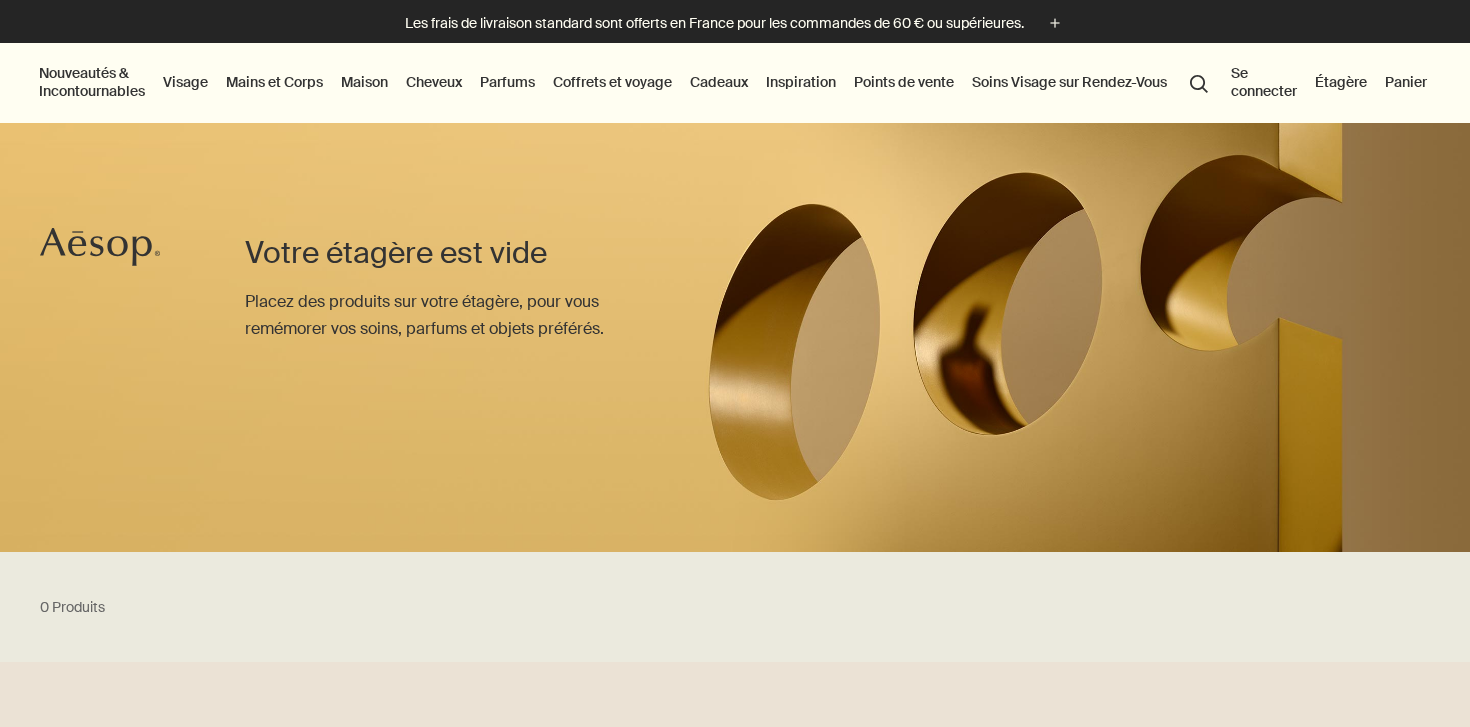 click on "Panier" at bounding box center [1406, 82] 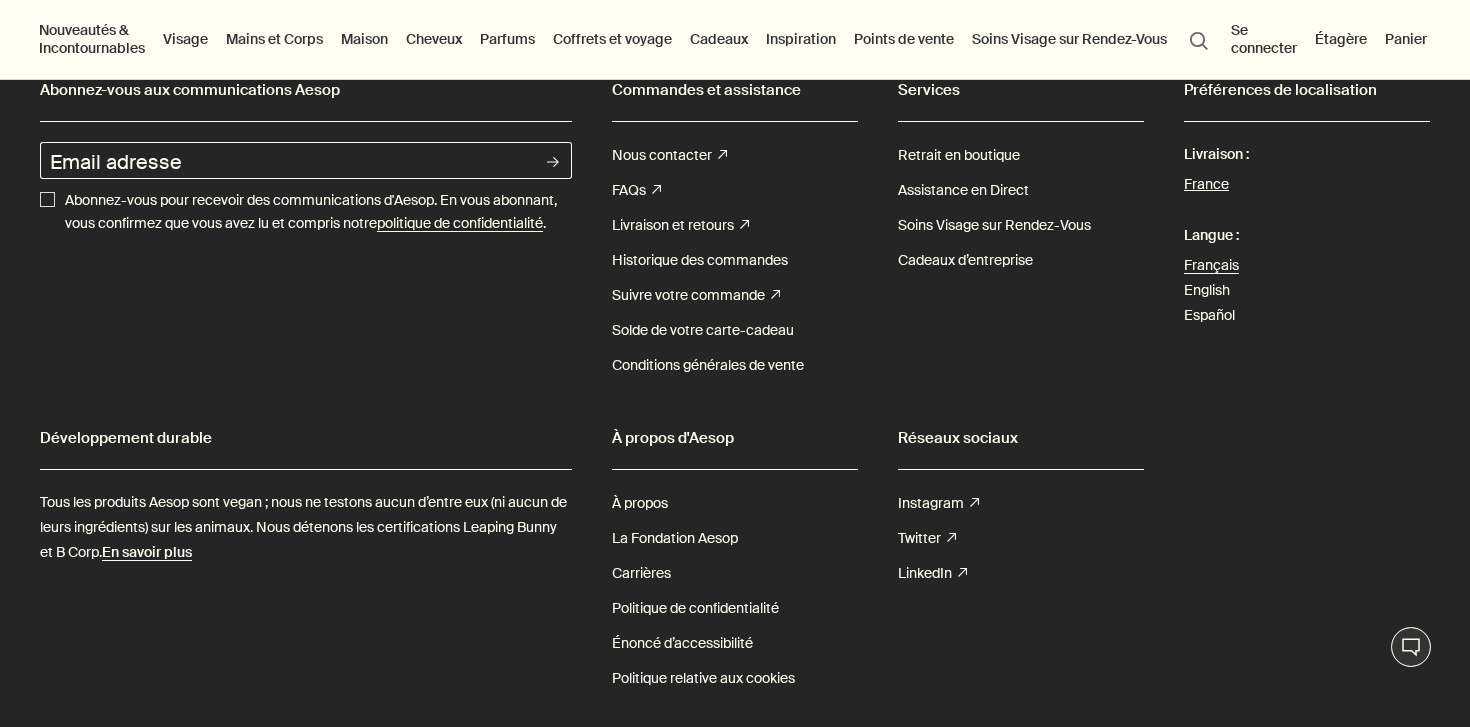 scroll, scrollTop: 2272, scrollLeft: 0, axis: vertical 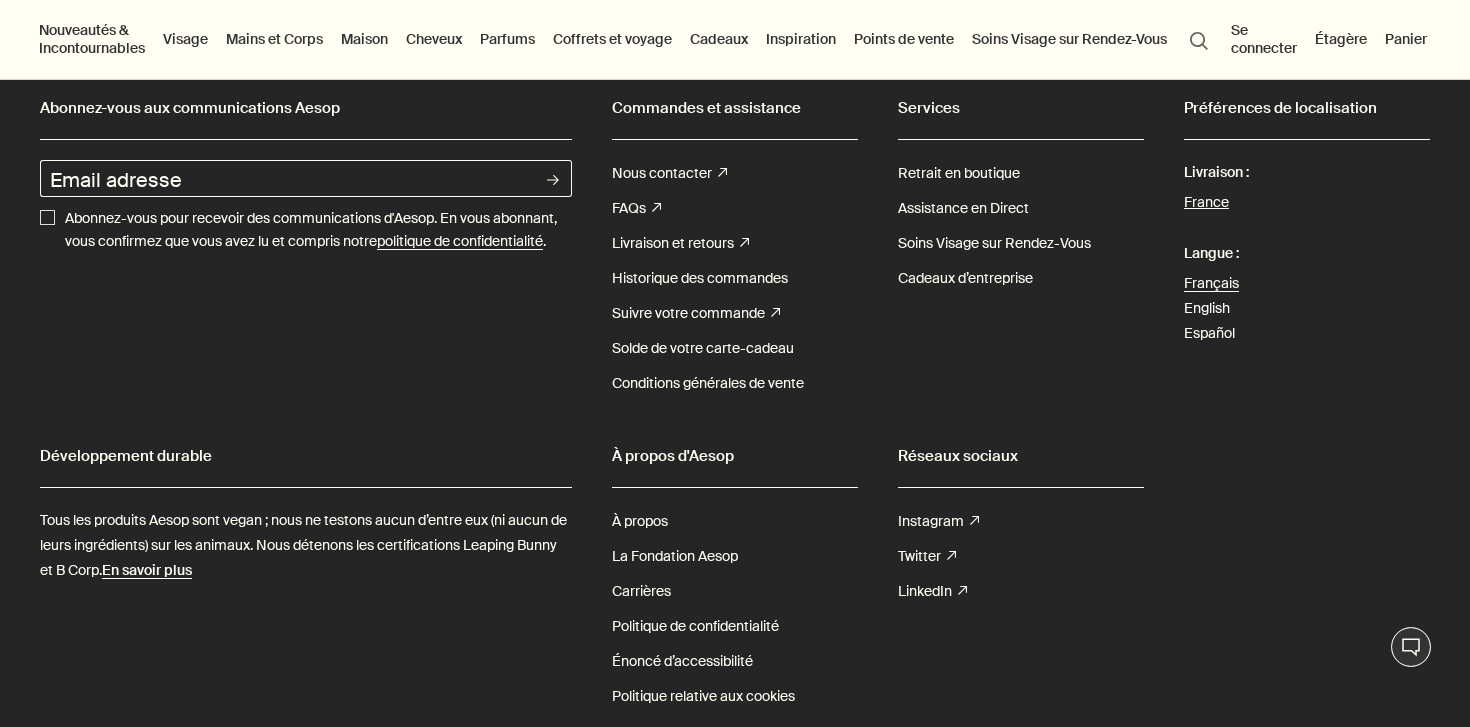 click on "English" at bounding box center (1207, 308) 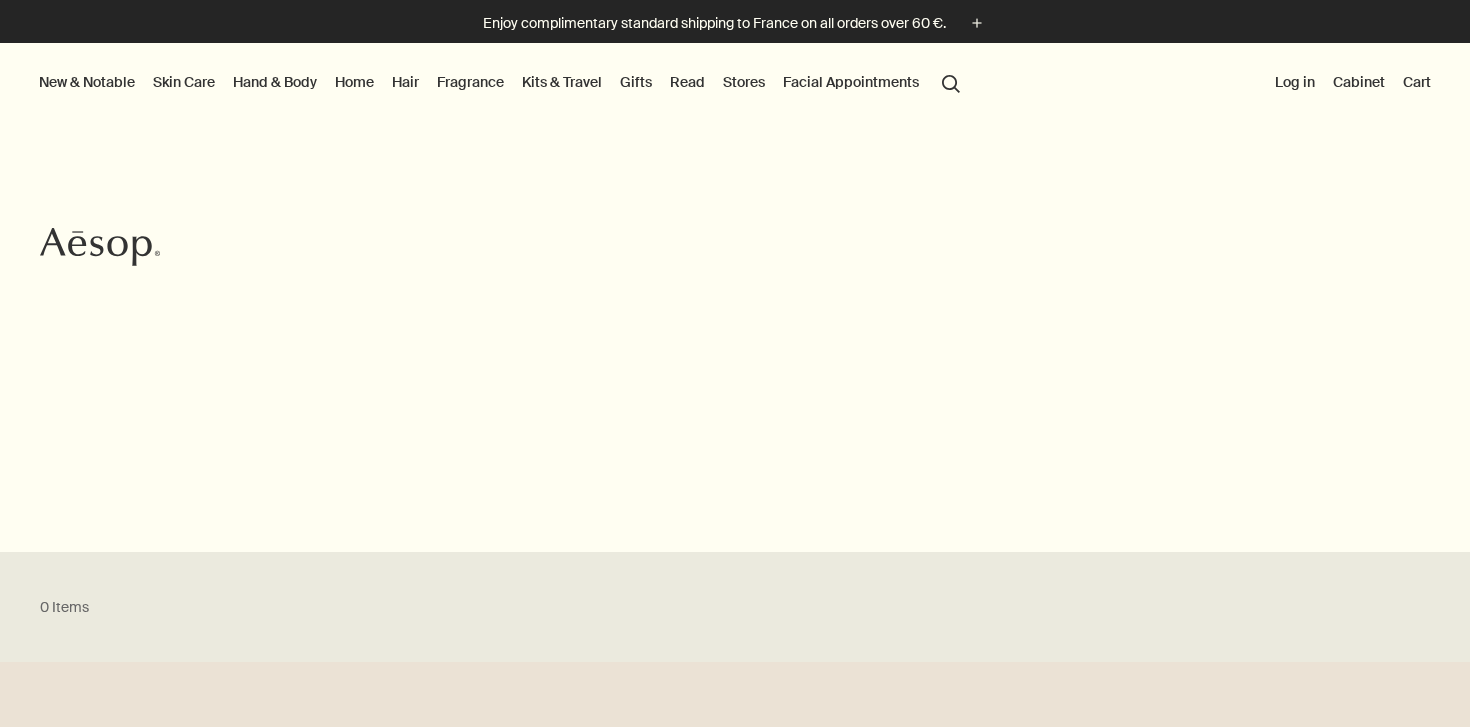 scroll, scrollTop: 0, scrollLeft: 0, axis: both 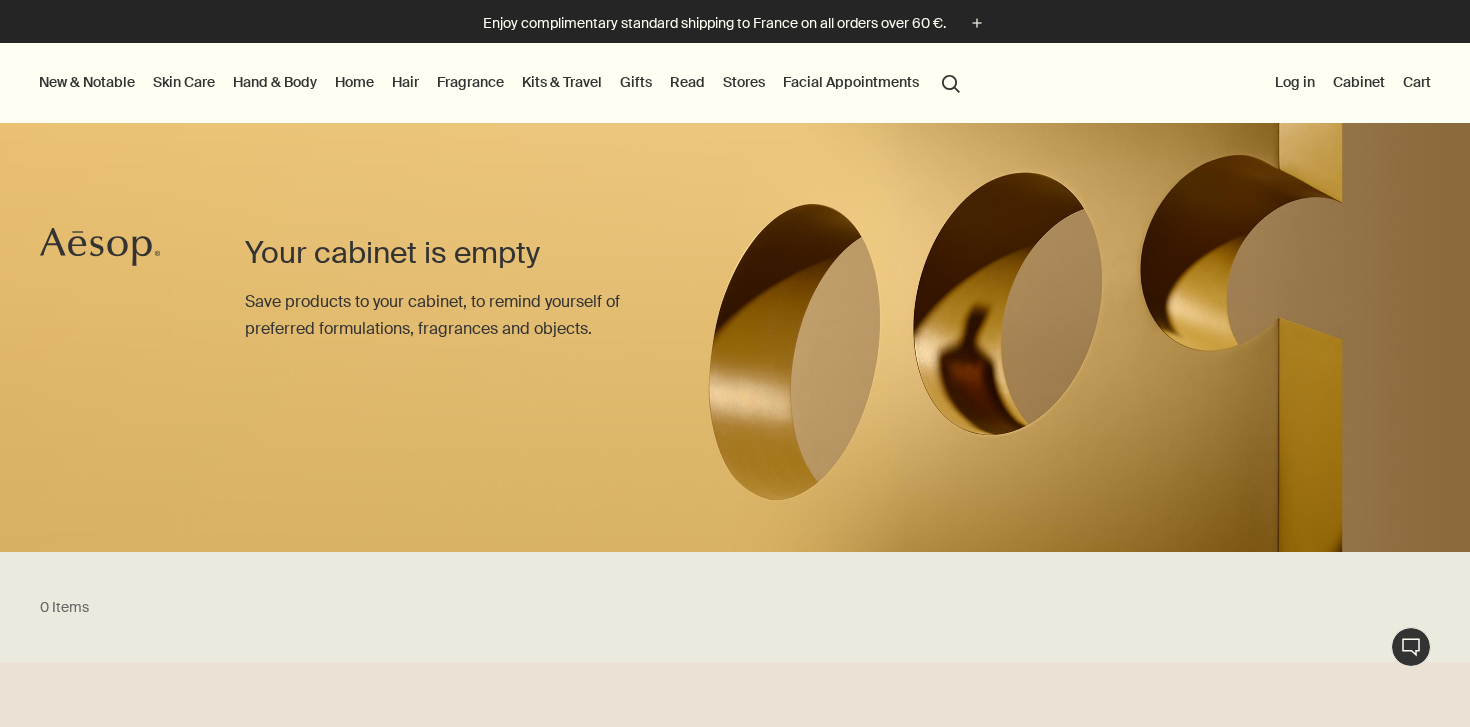 click on "Skin Care" at bounding box center (184, 82) 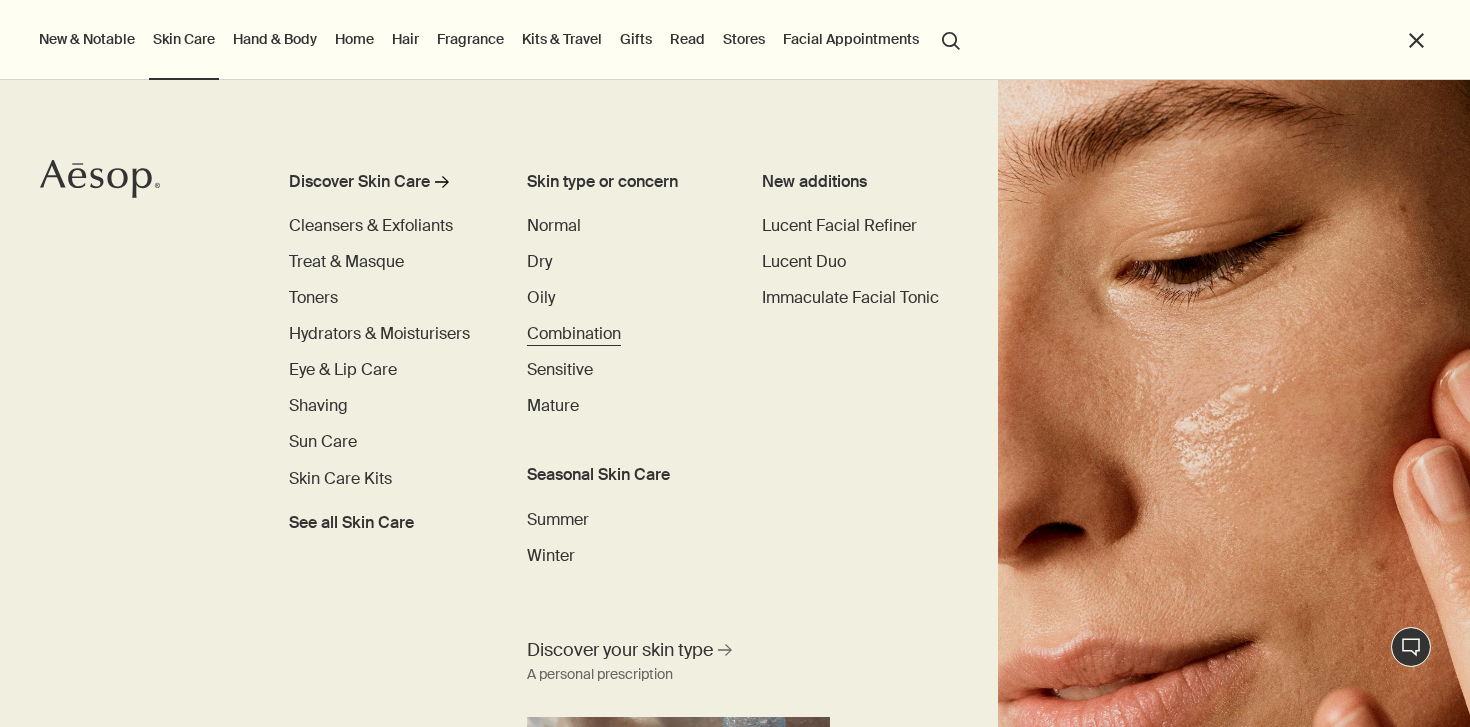 click on "Combination" at bounding box center (574, 333) 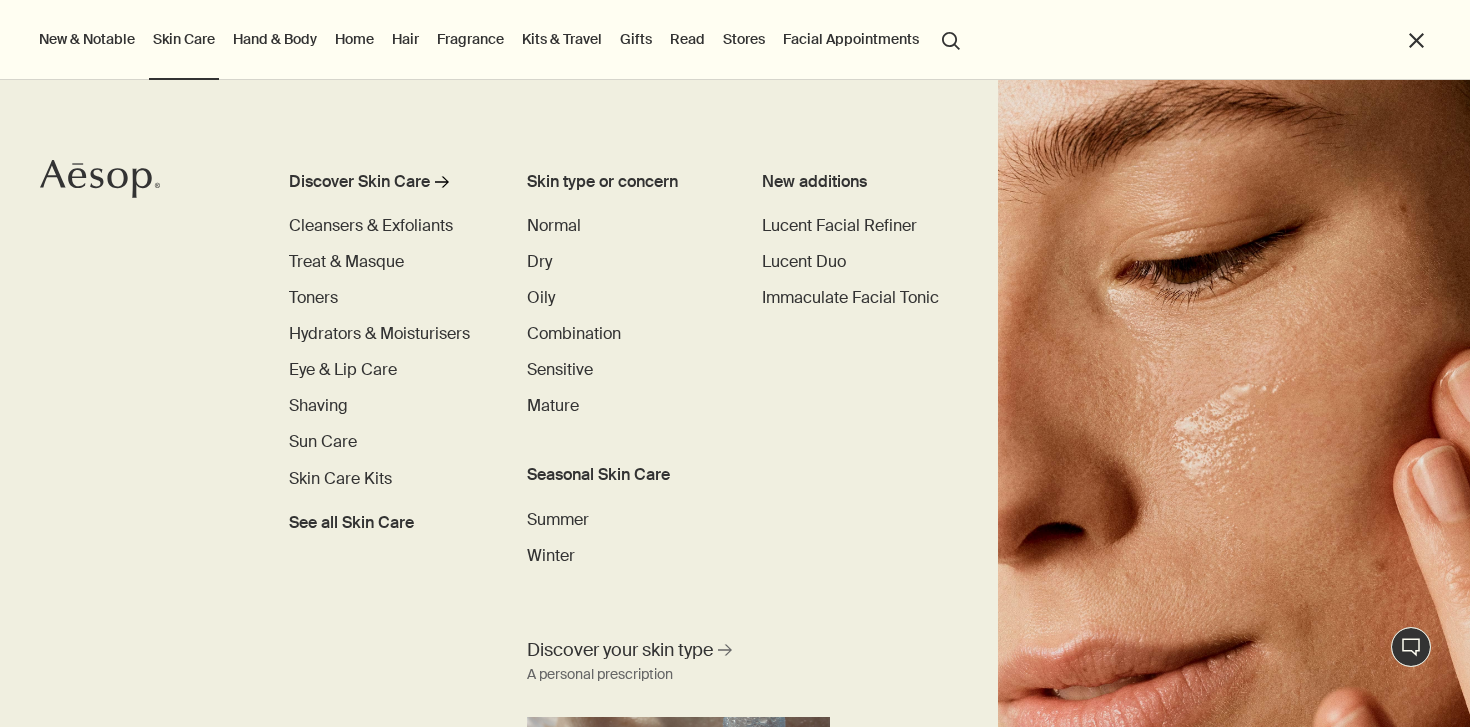 click on "close" at bounding box center [1416, 40] 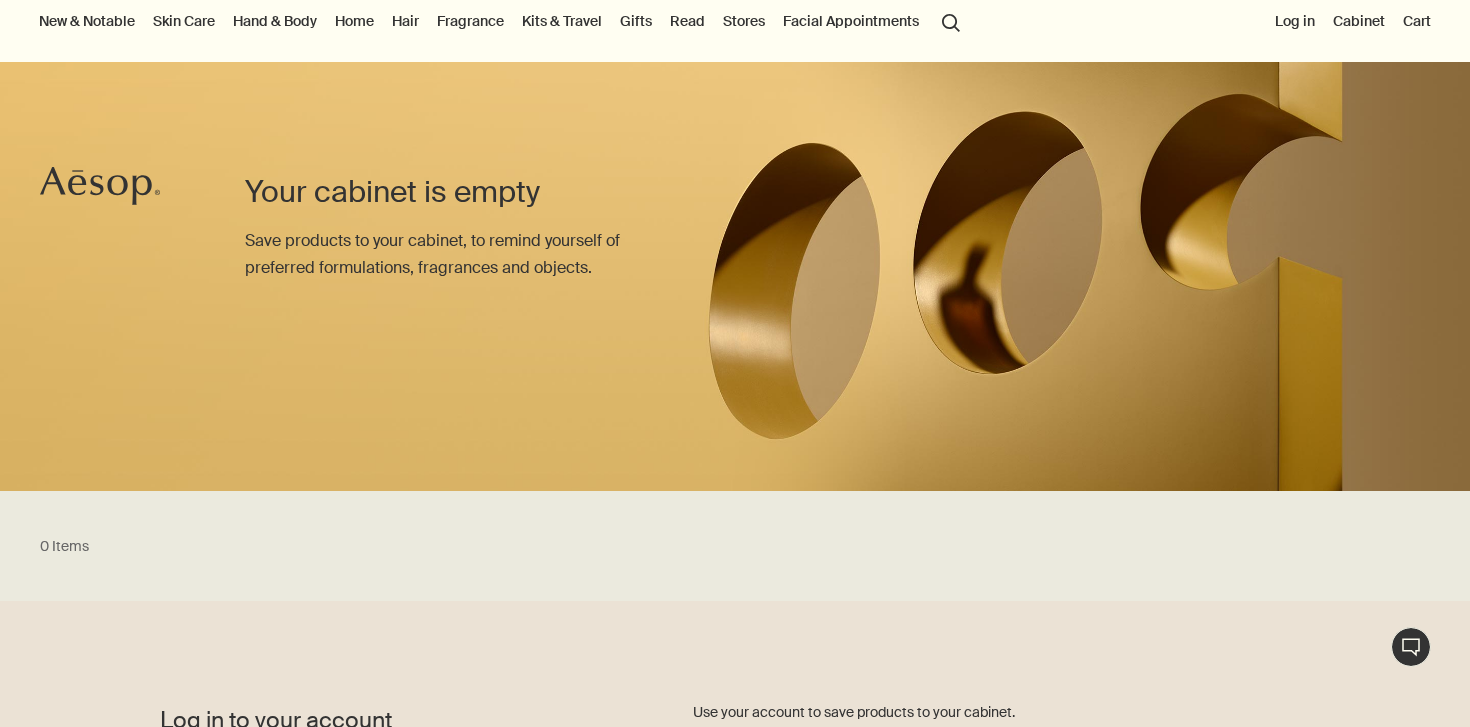 scroll, scrollTop: 62, scrollLeft: 0, axis: vertical 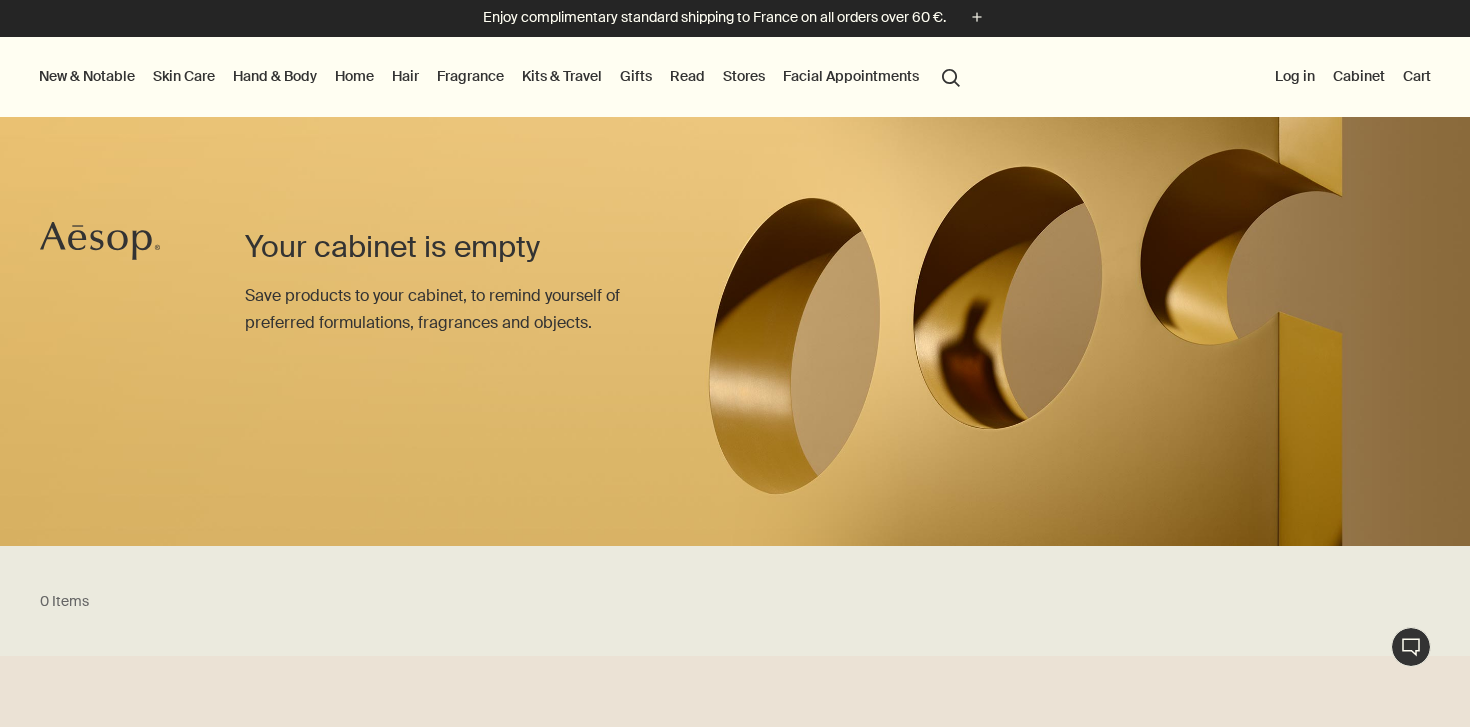 click on "Skin Care" at bounding box center (184, 76) 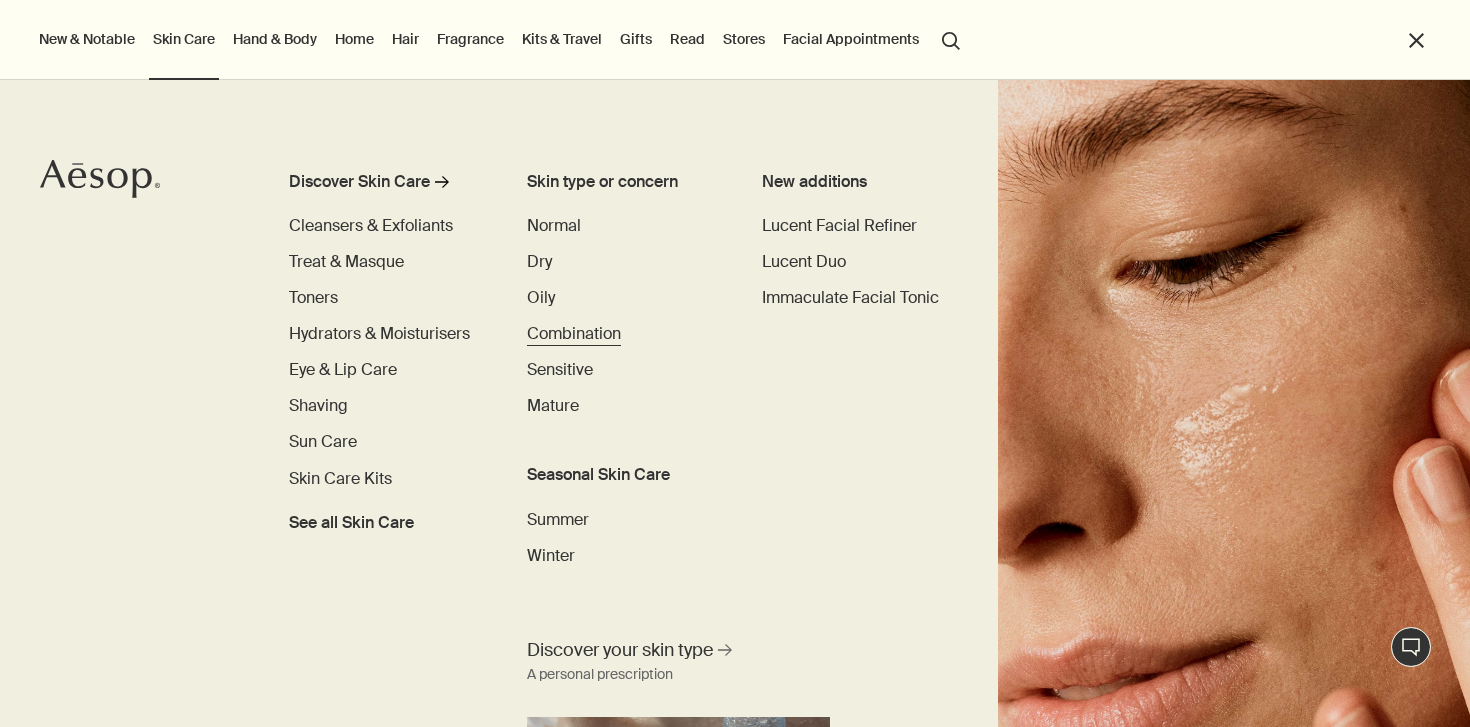 click on "Combination" at bounding box center (574, 333) 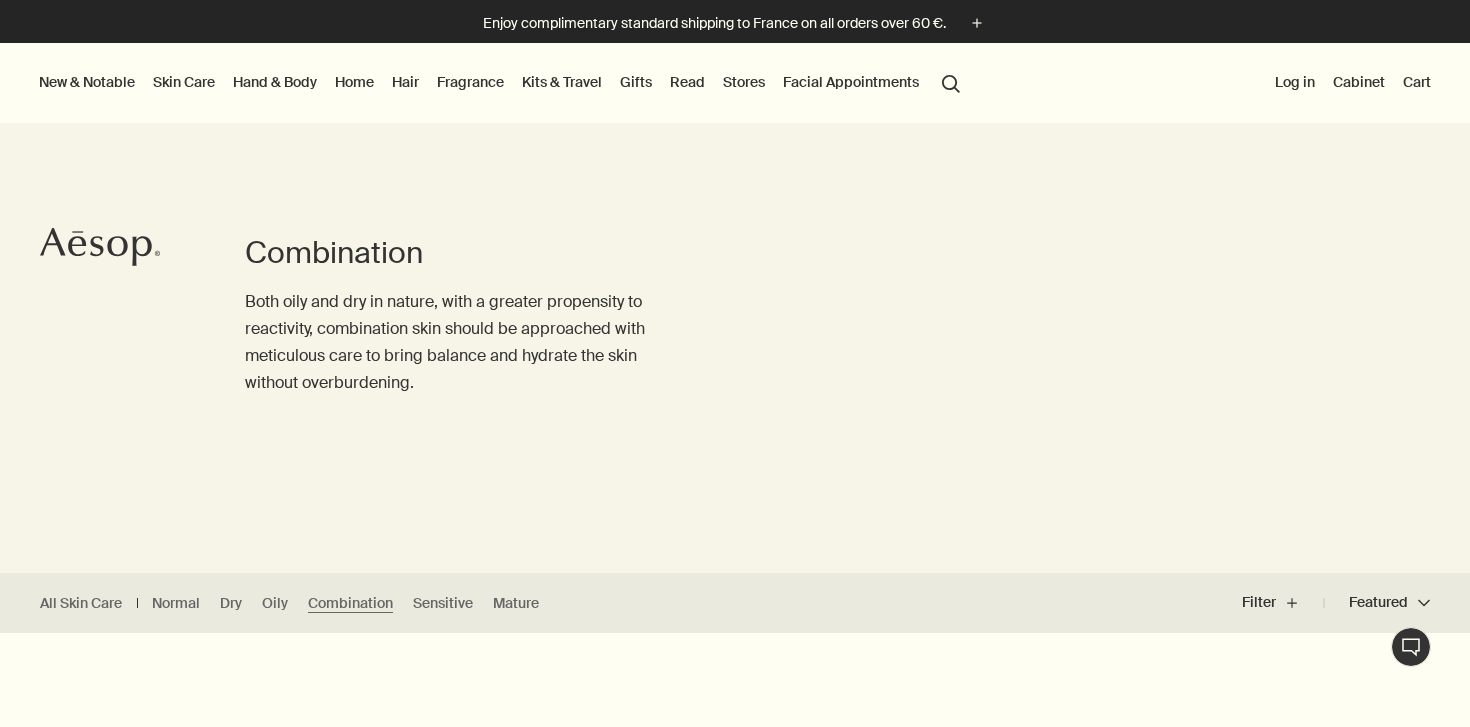 scroll, scrollTop: 0, scrollLeft: 0, axis: both 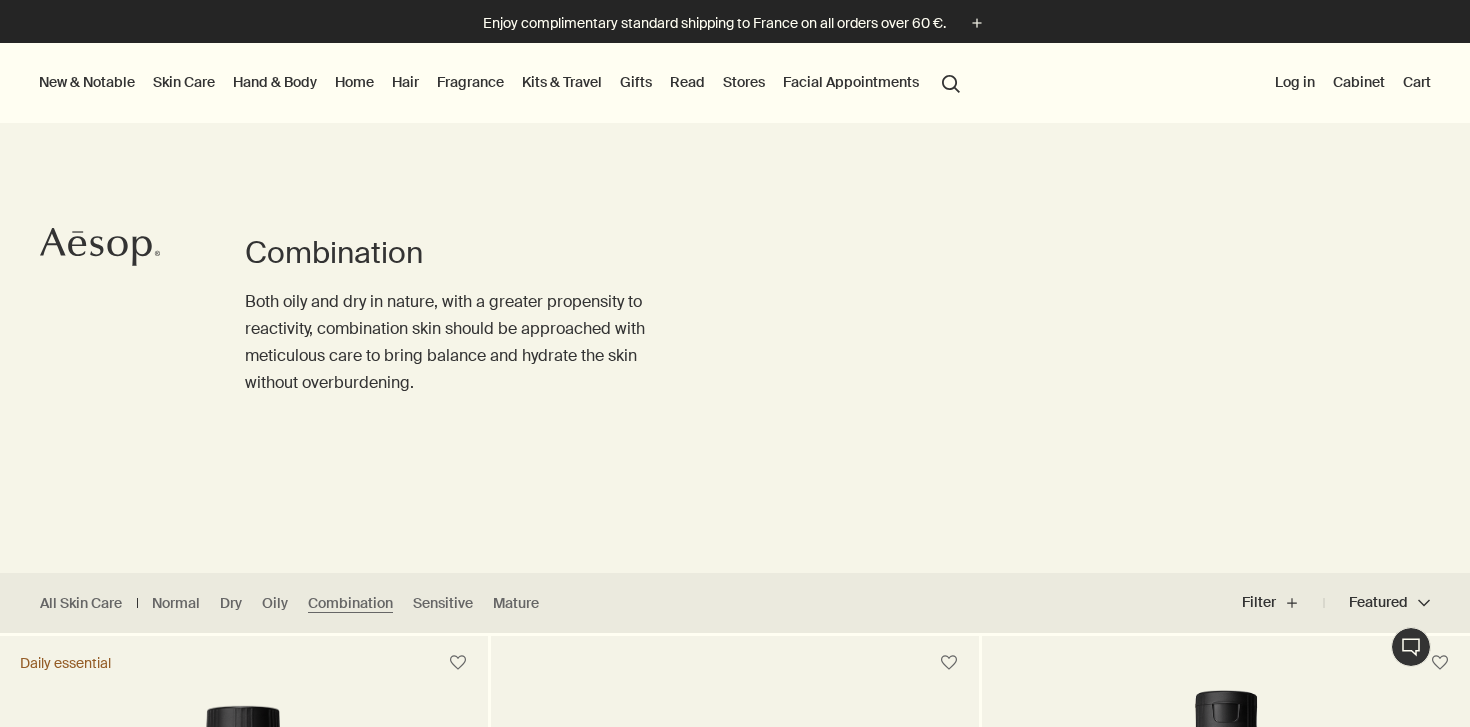 click on "Combination" at bounding box center (450, 253) 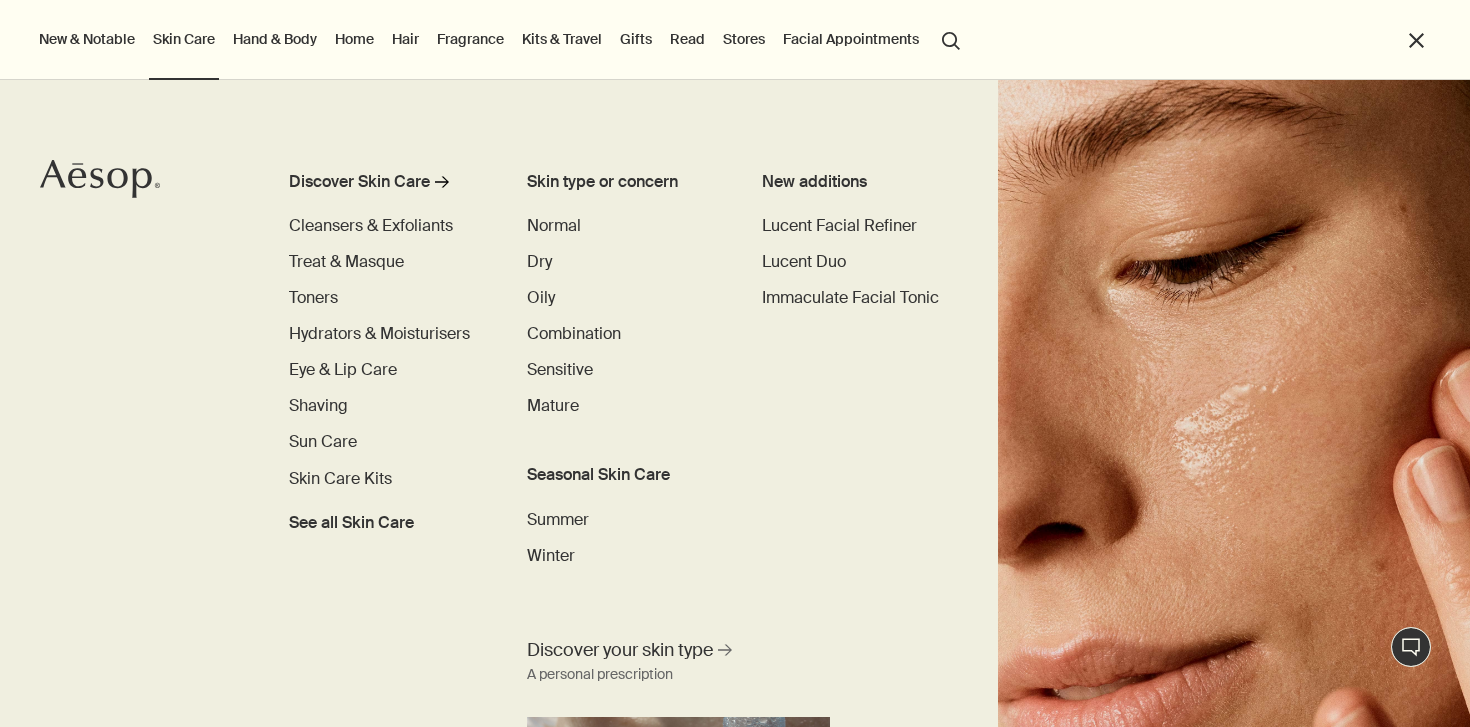 click on "search Search" at bounding box center (951, 39) 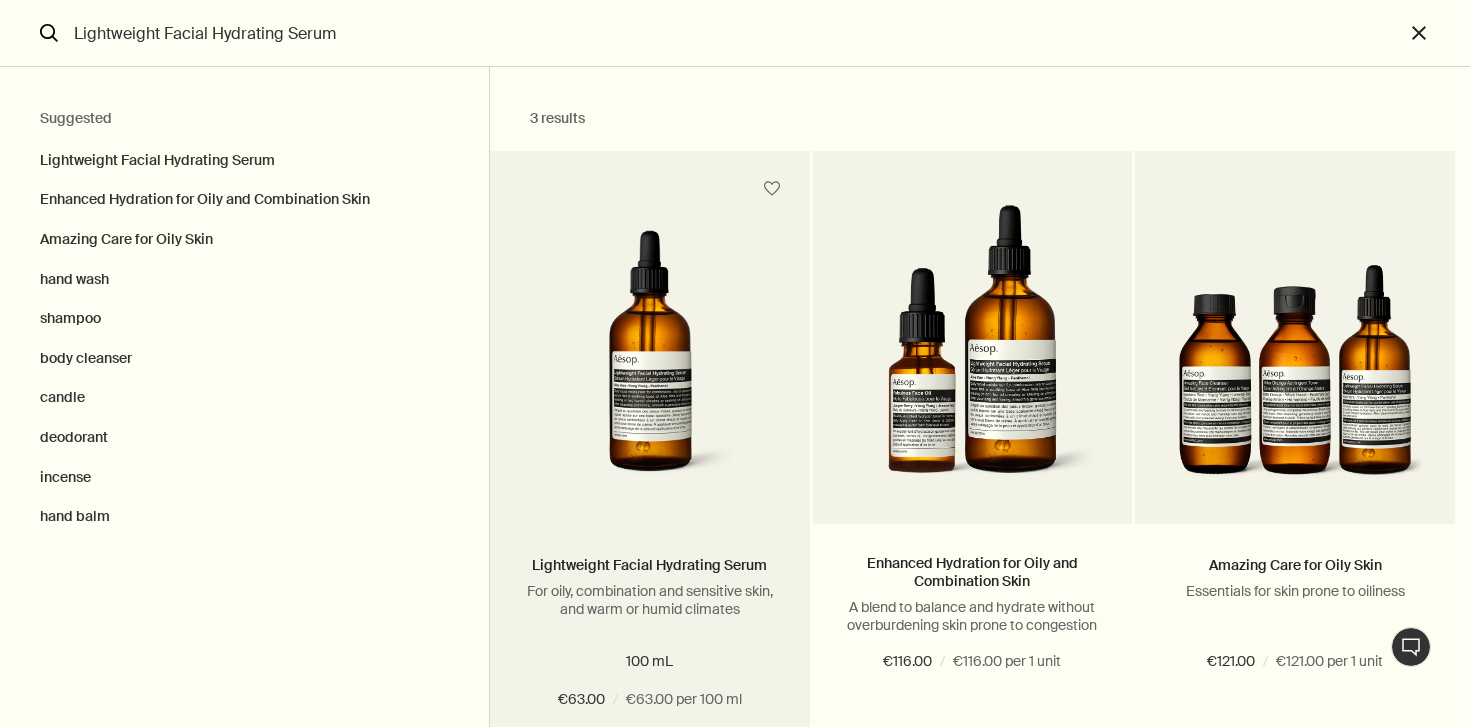type on "Lightweight Facial Hydrating Serum" 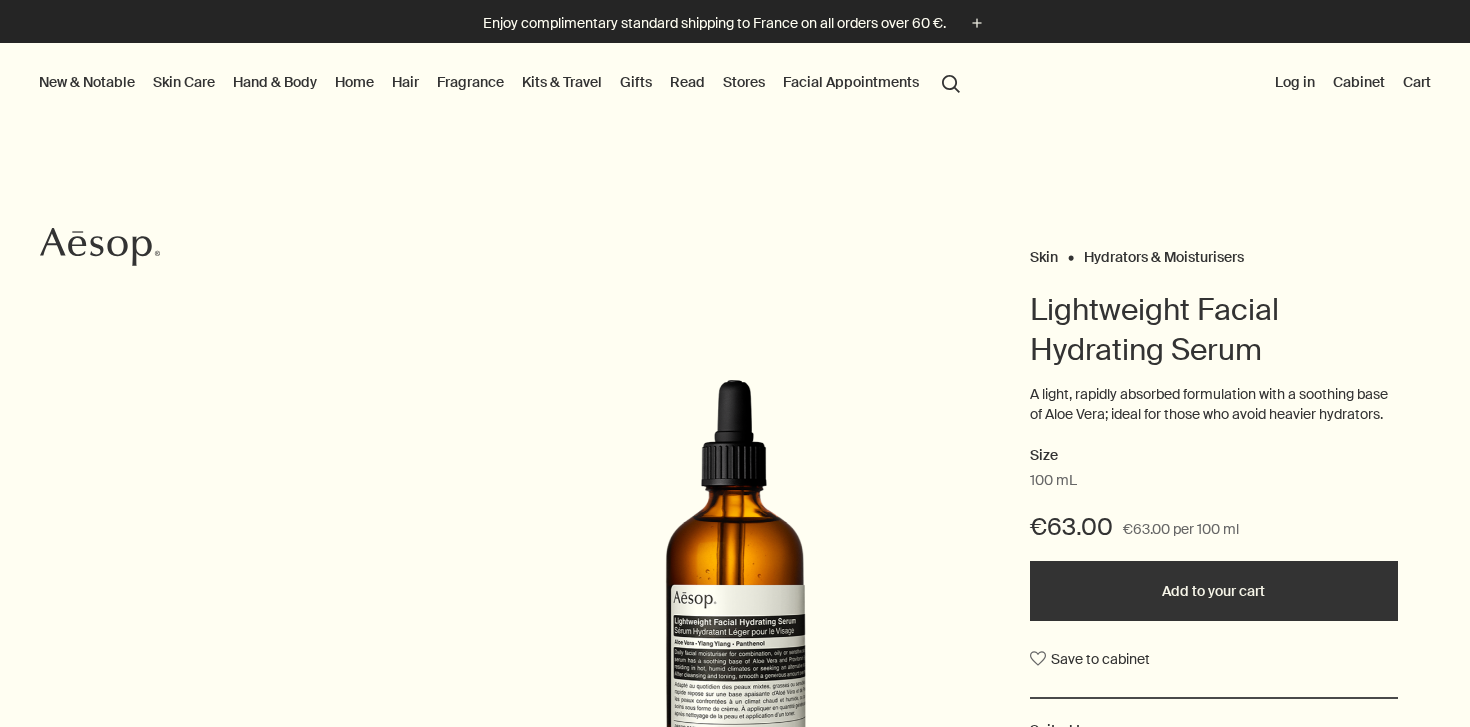scroll, scrollTop: 281, scrollLeft: 0, axis: vertical 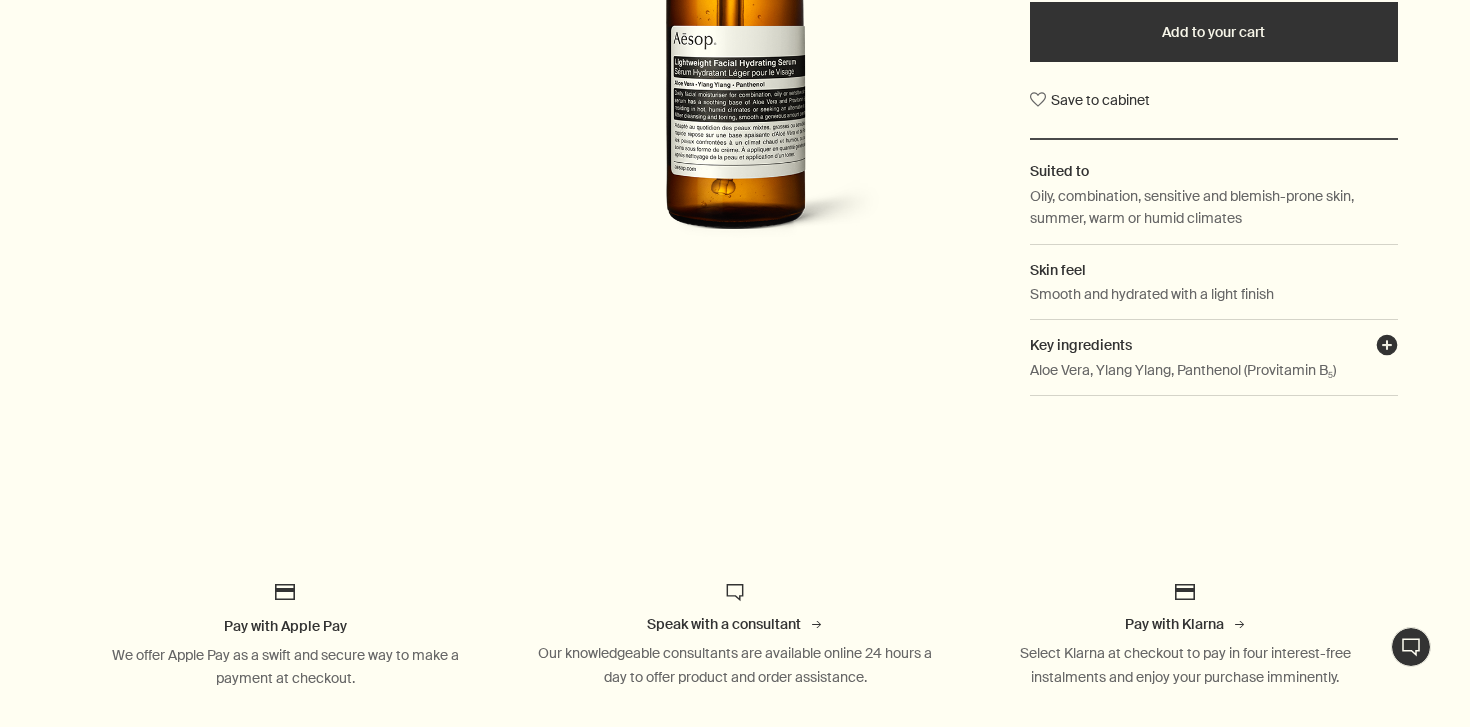 click on "plusAndCloseWithCircle" at bounding box center (1387, 348) 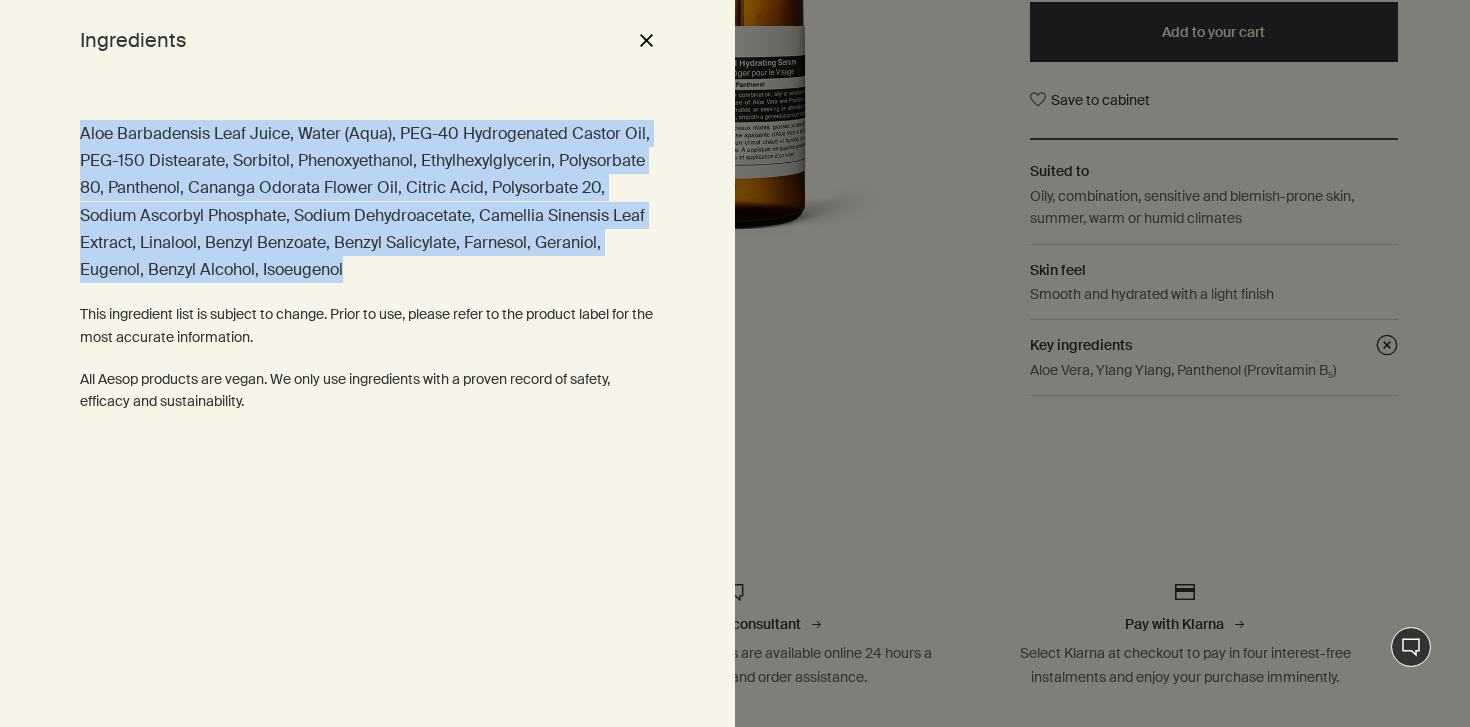 drag, startPoint x: 410, startPoint y: 118, endPoint x: 436, endPoint y: 271, distance: 155.19342 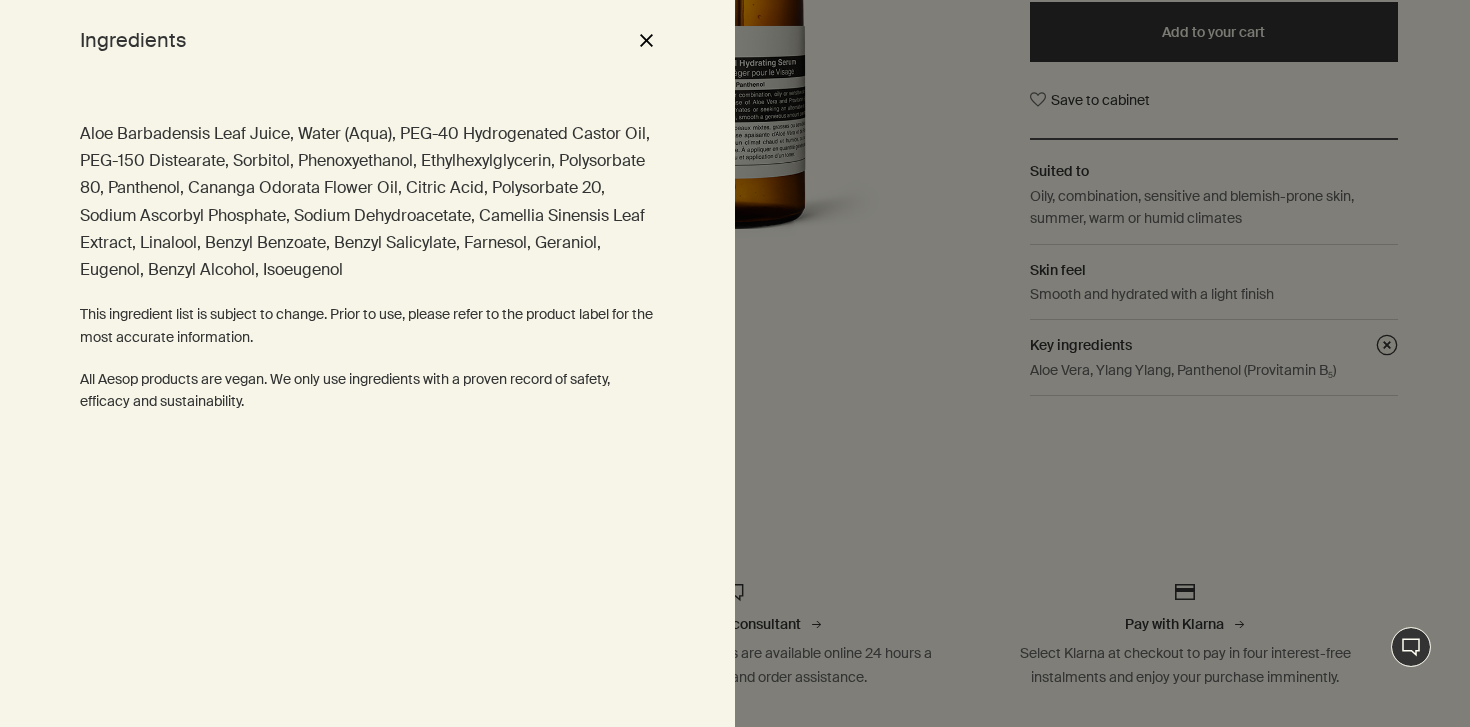 click at bounding box center [735, 363] 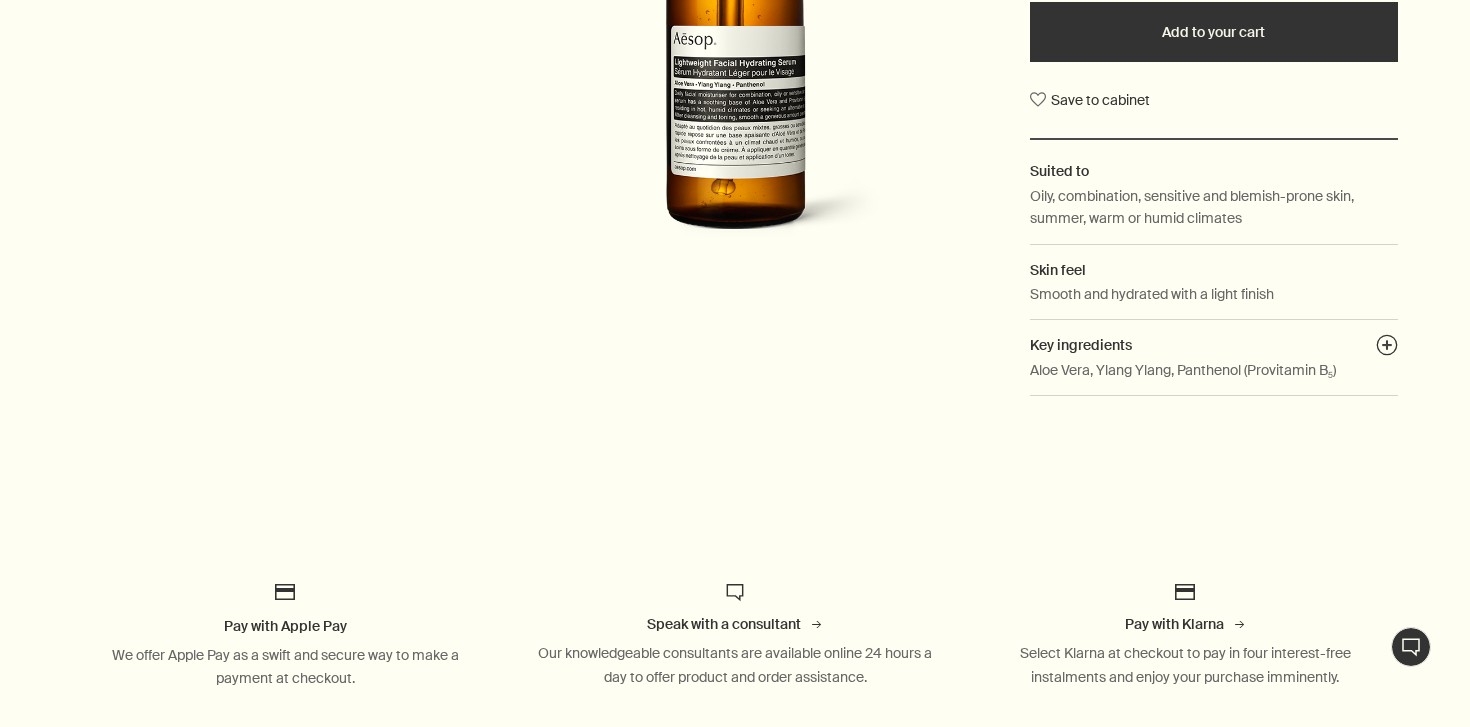type 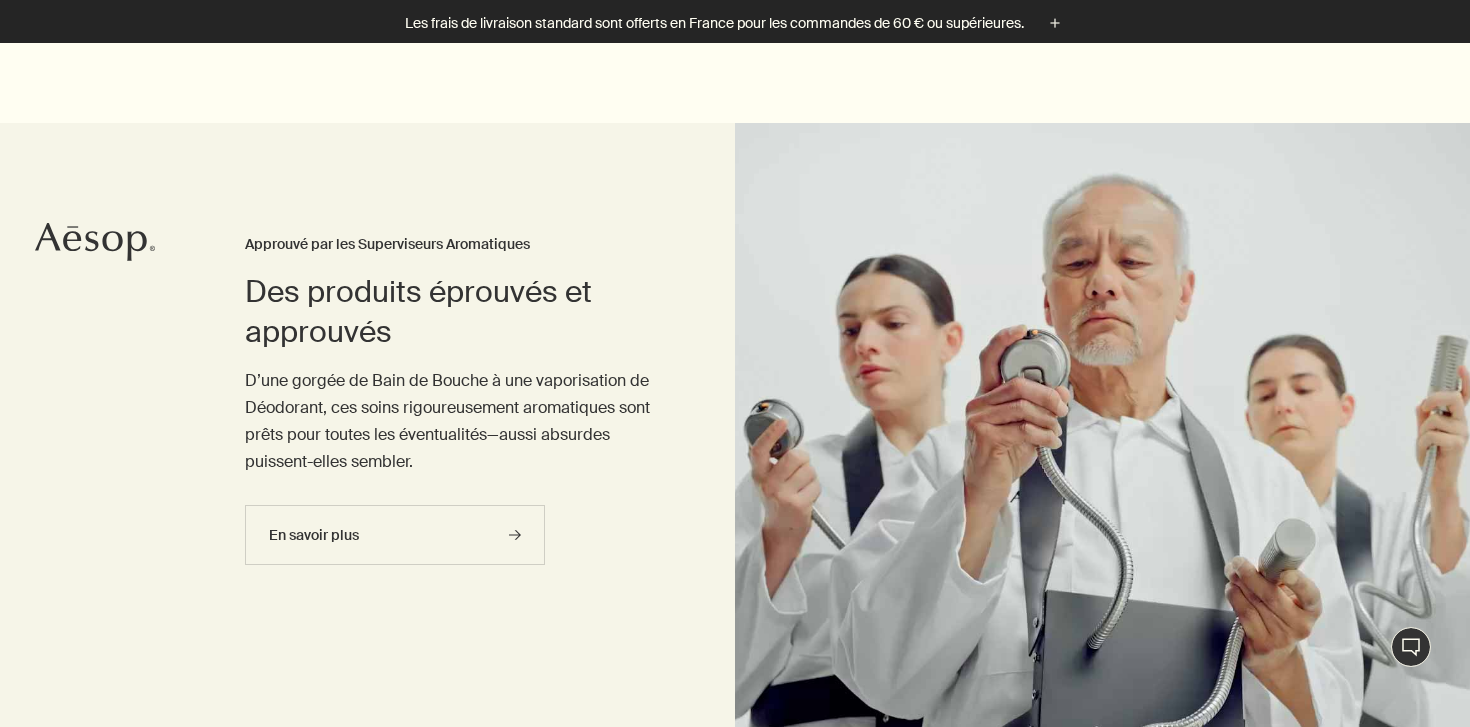 scroll, scrollTop: 3969, scrollLeft: 0, axis: vertical 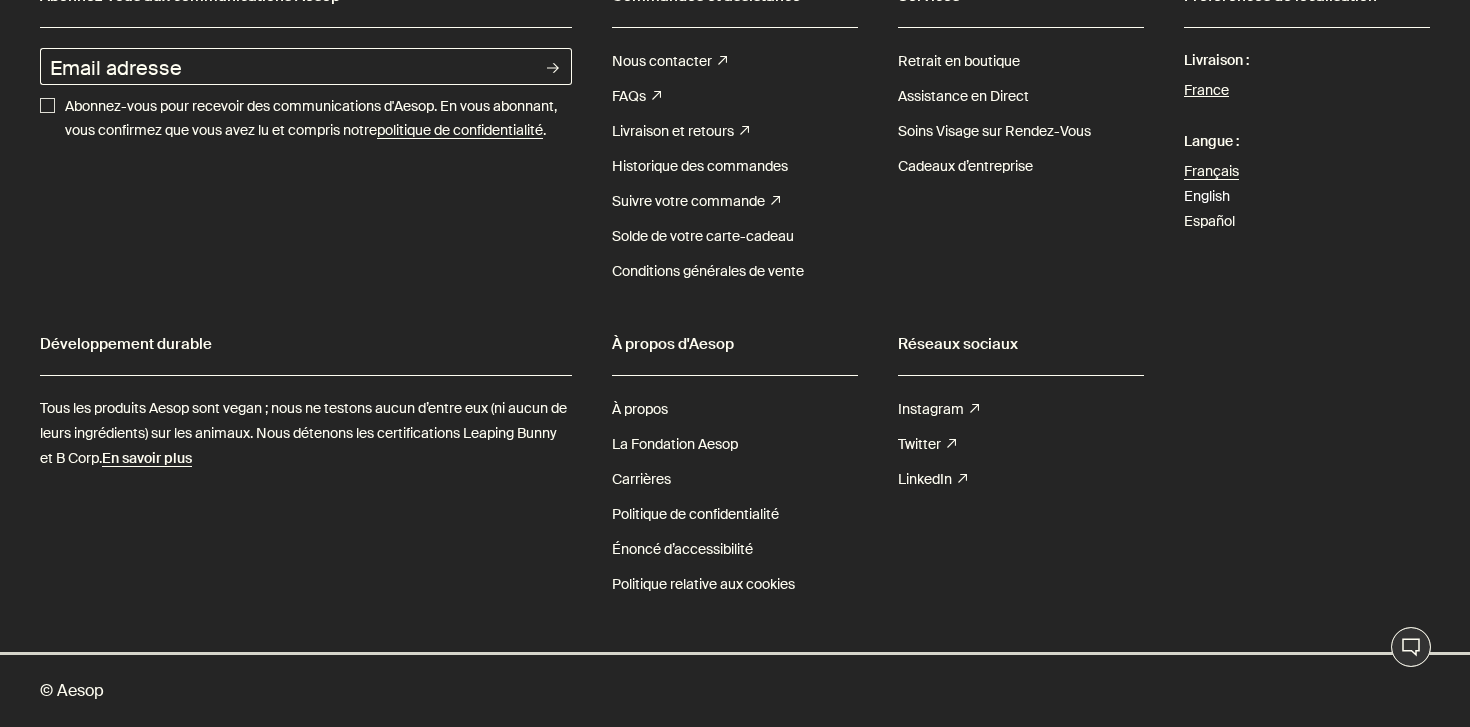 click on "English" at bounding box center [1207, 196] 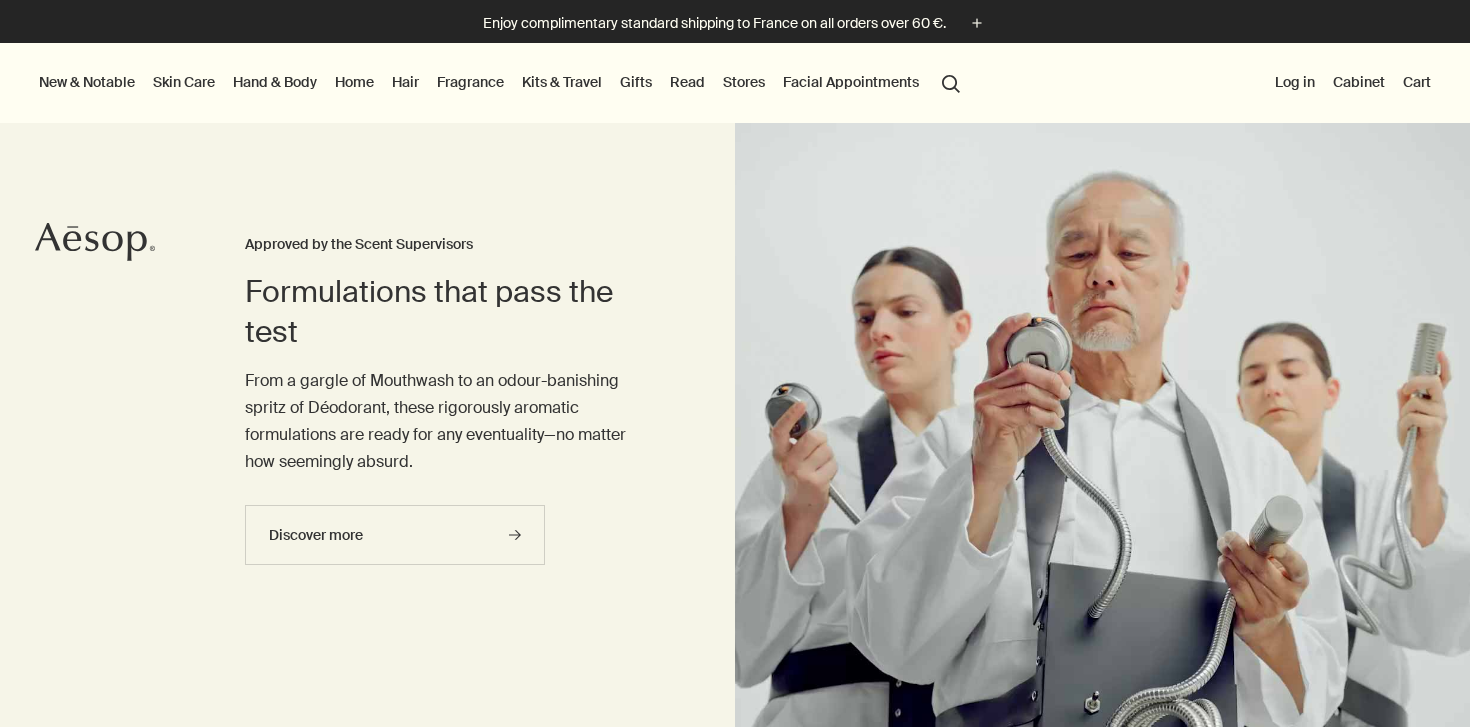 scroll, scrollTop: 0, scrollLeft: 0, axis: both 